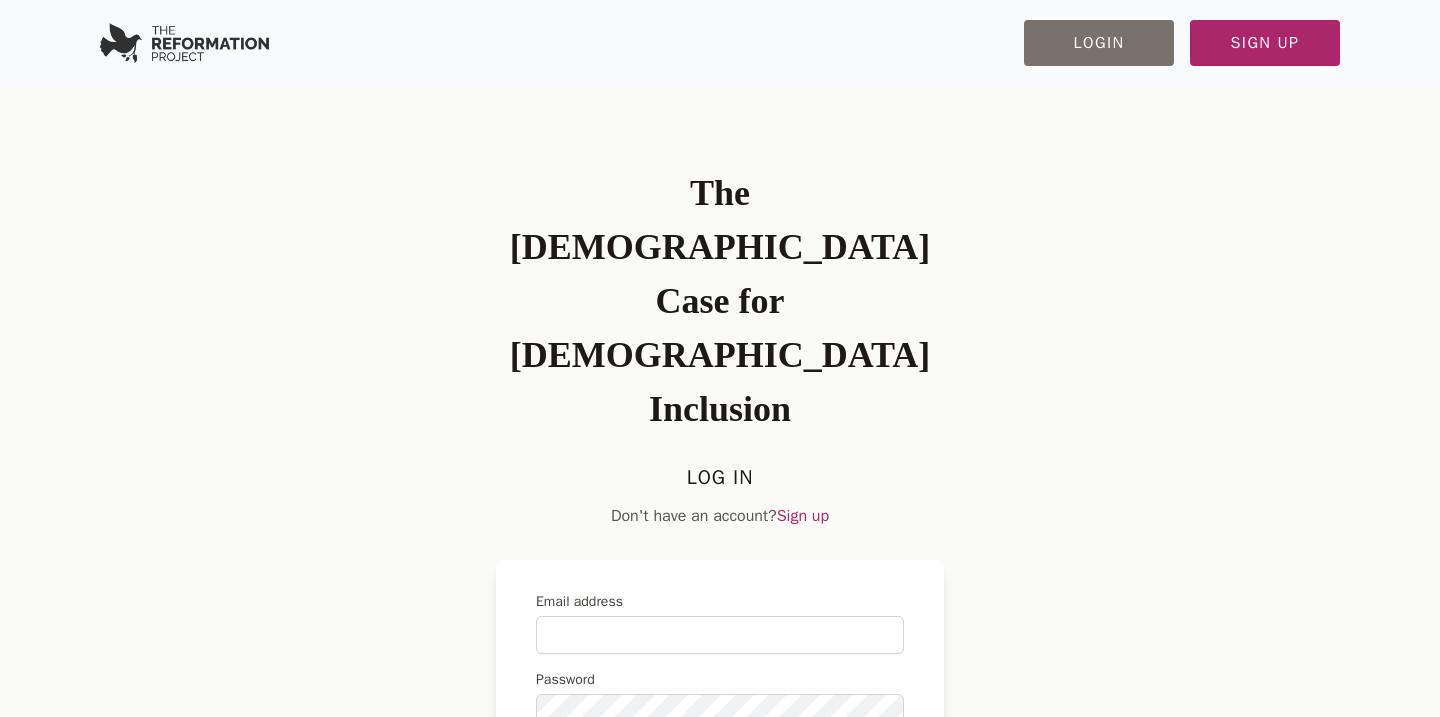 scroll, scrollTop: 0, scrollLeft: 0, axis: both 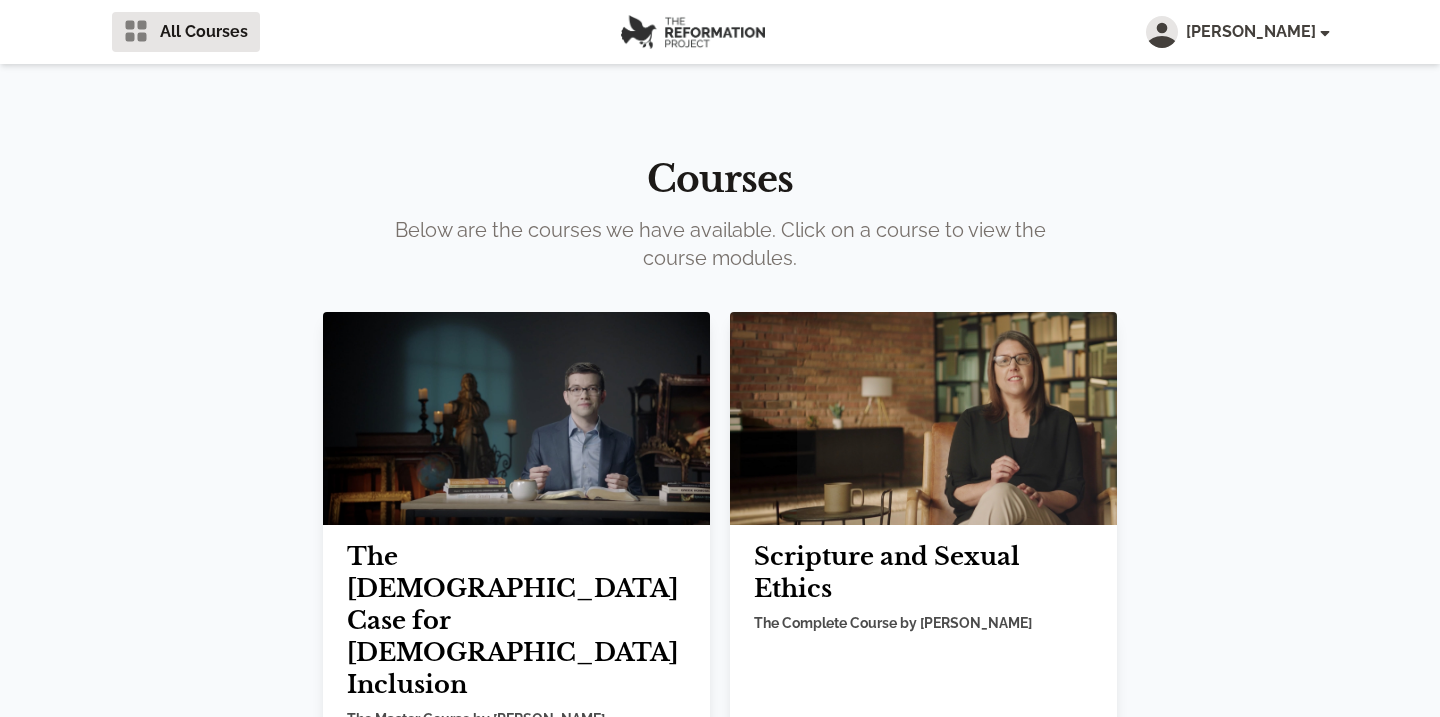 click at bounding box center (516, 418) 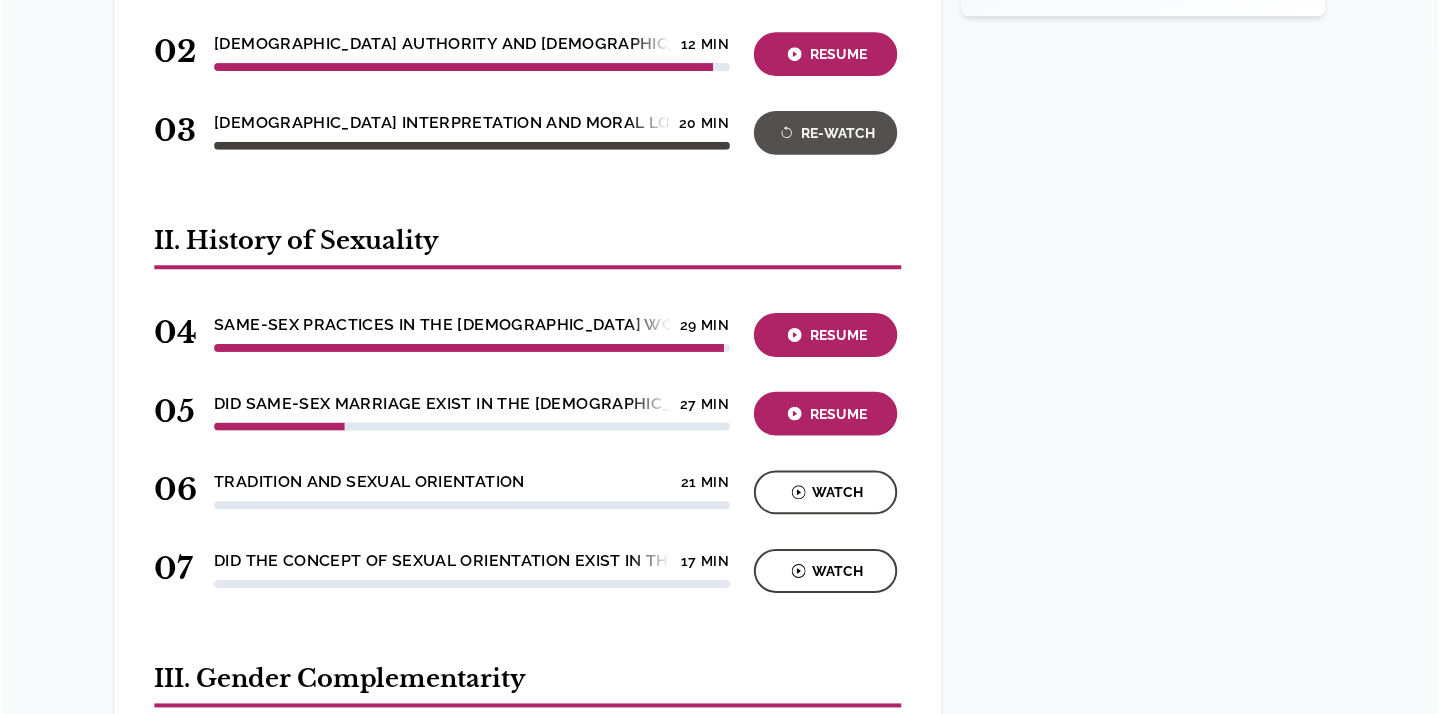 scroll, scrollTop: 865, scrollLeft: 0, axis: vertical 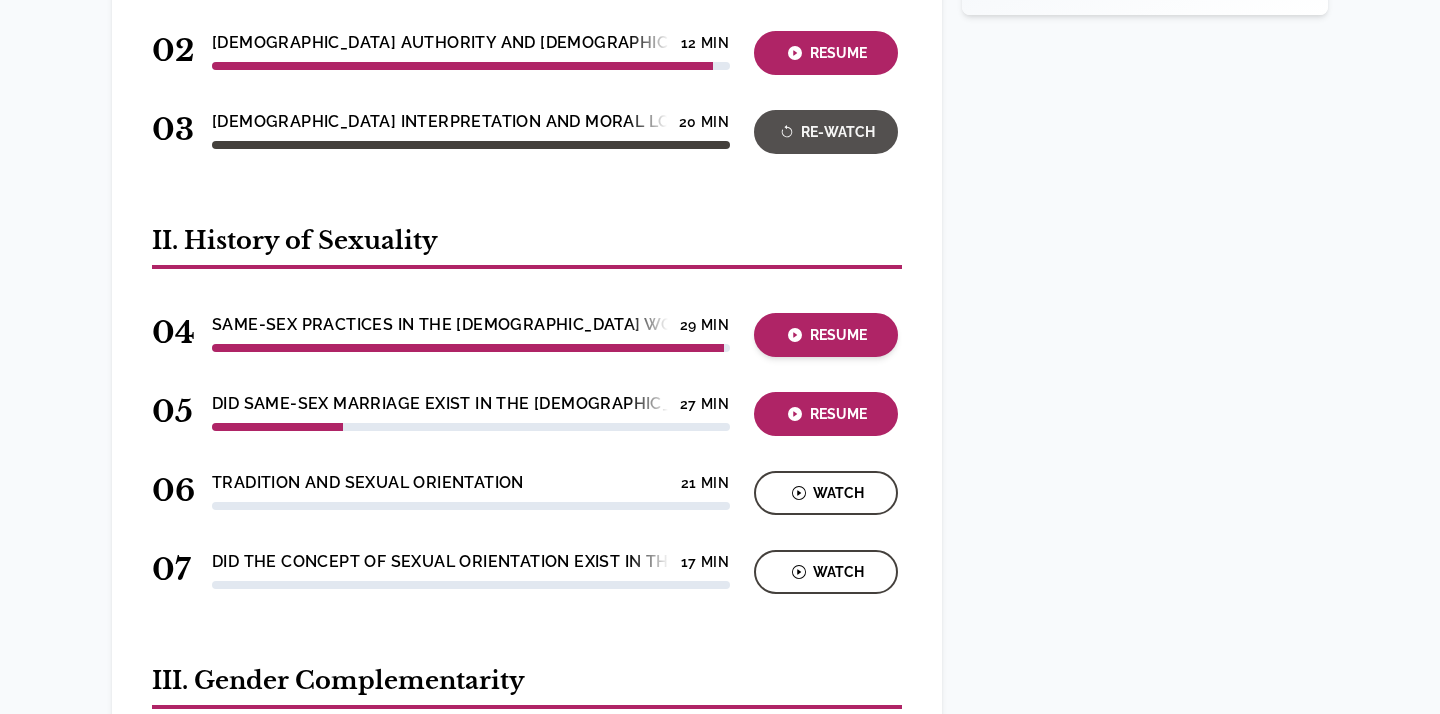 click on "Resume" at bounding box center (826, 335) 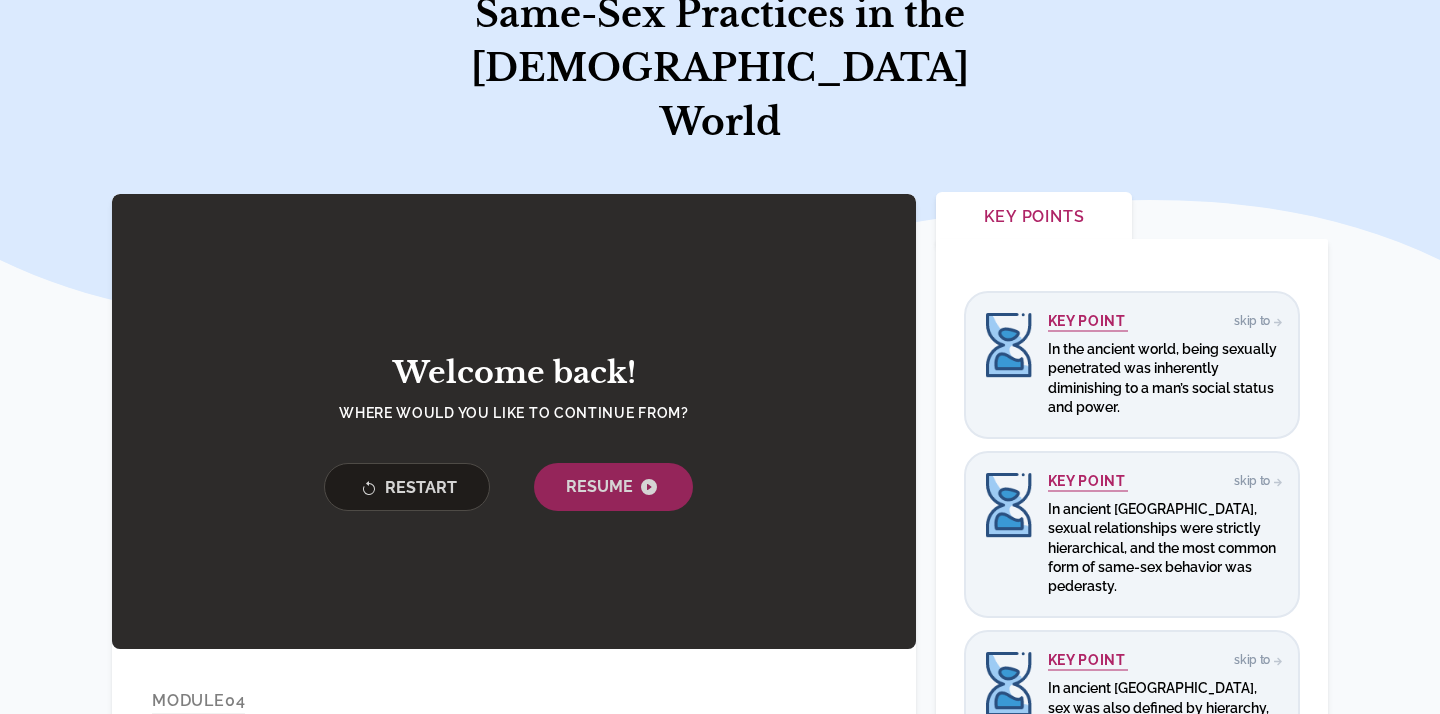 scroll, scrollTop: 229, scrollLeft: 0, axis: vertical 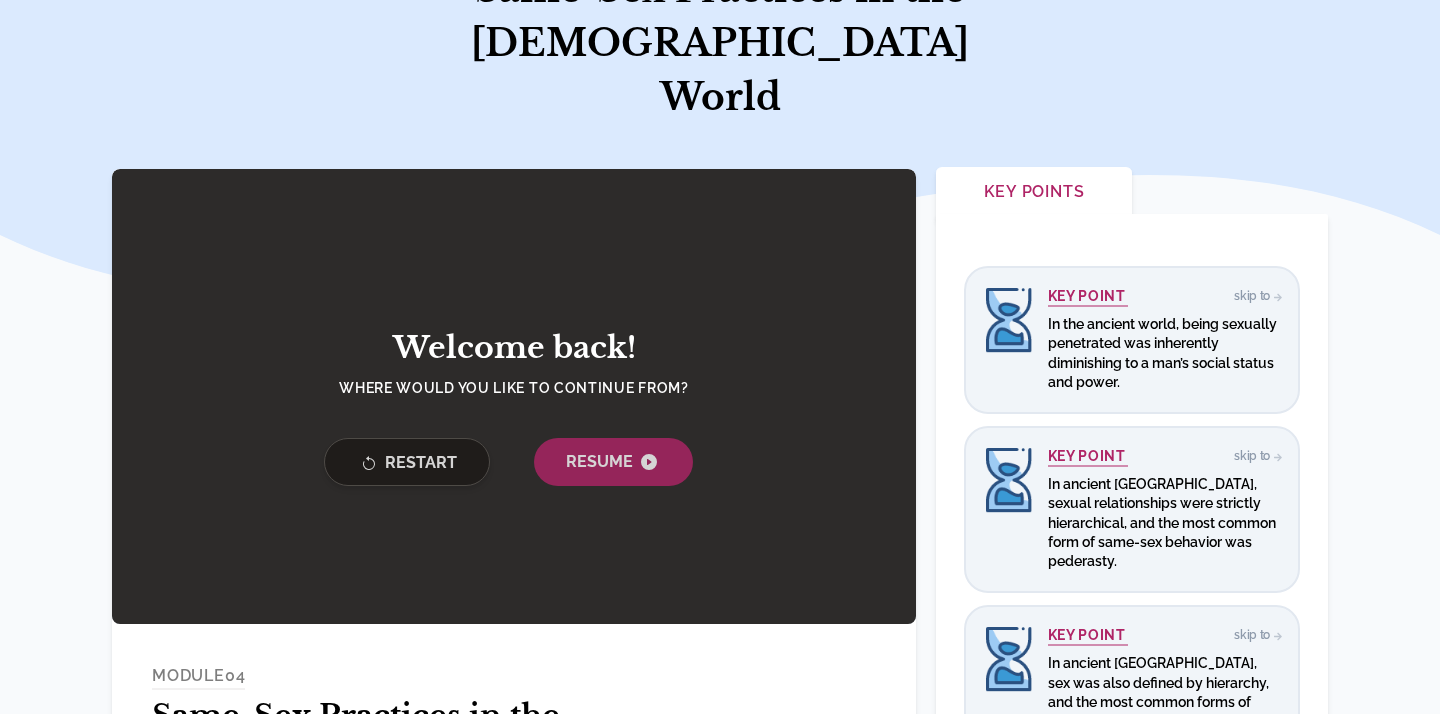 click on "Restart" at bounding box center [407, 463] 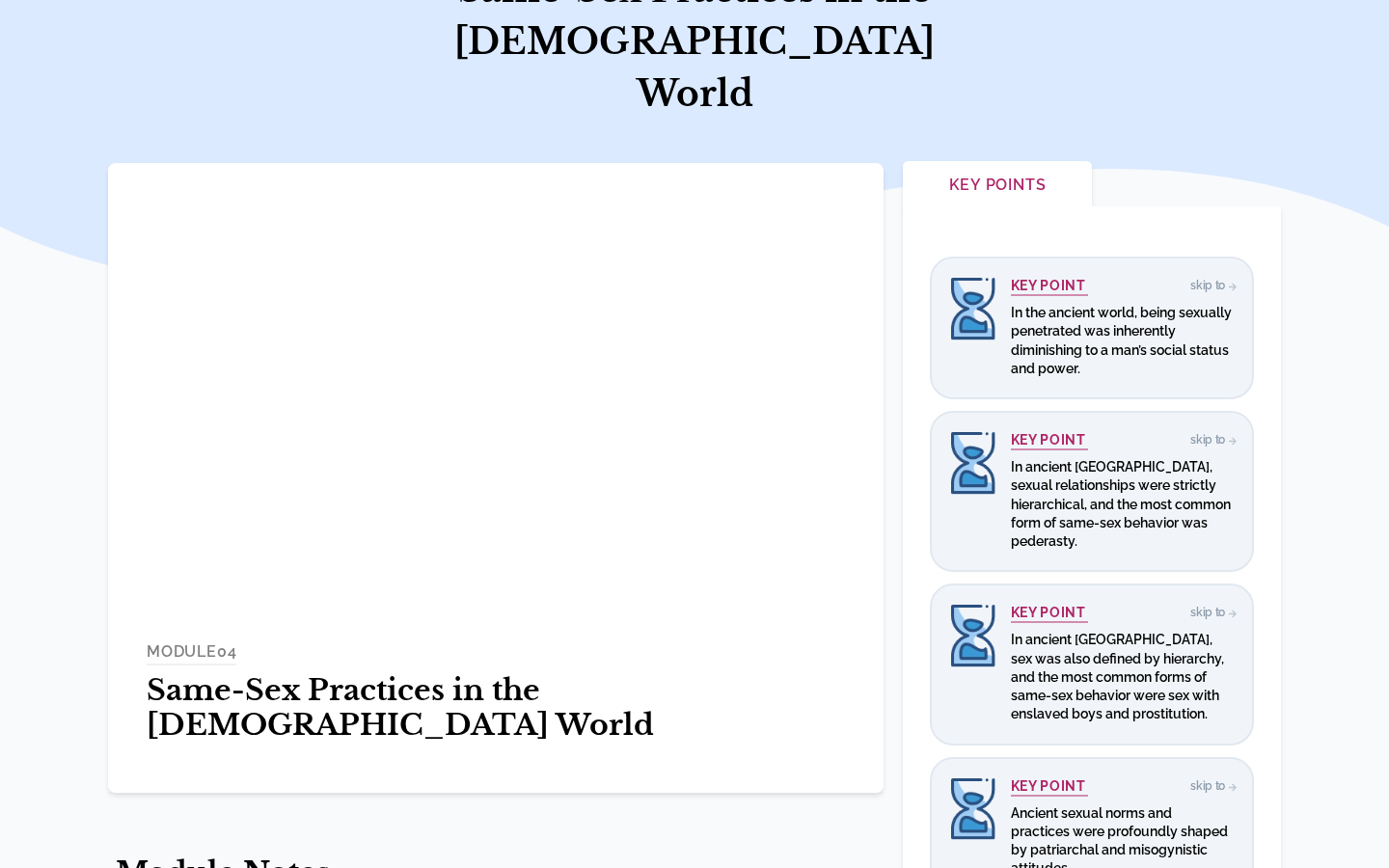 scroll, scrollTop: 221, scrollLeft: 0, axis: vertical 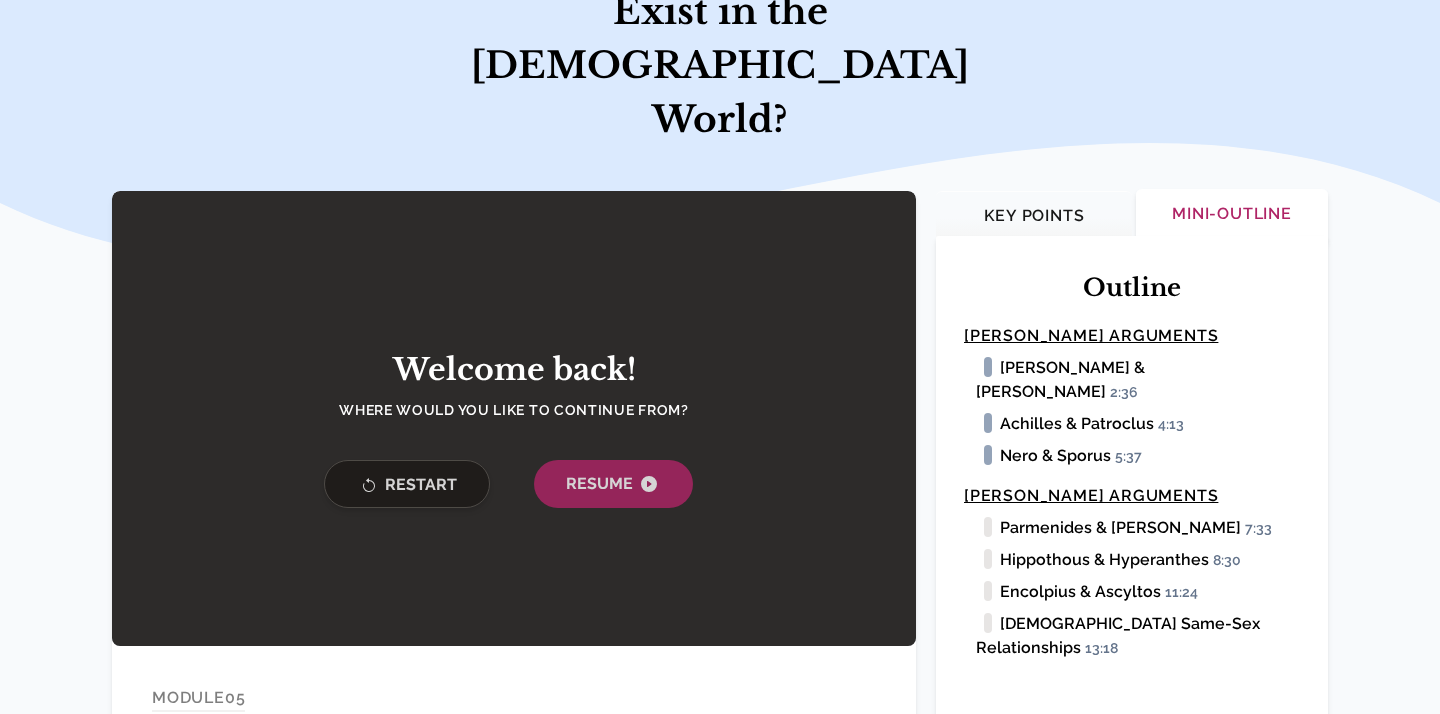 click on "Restart" at bounding box center [407, 484] 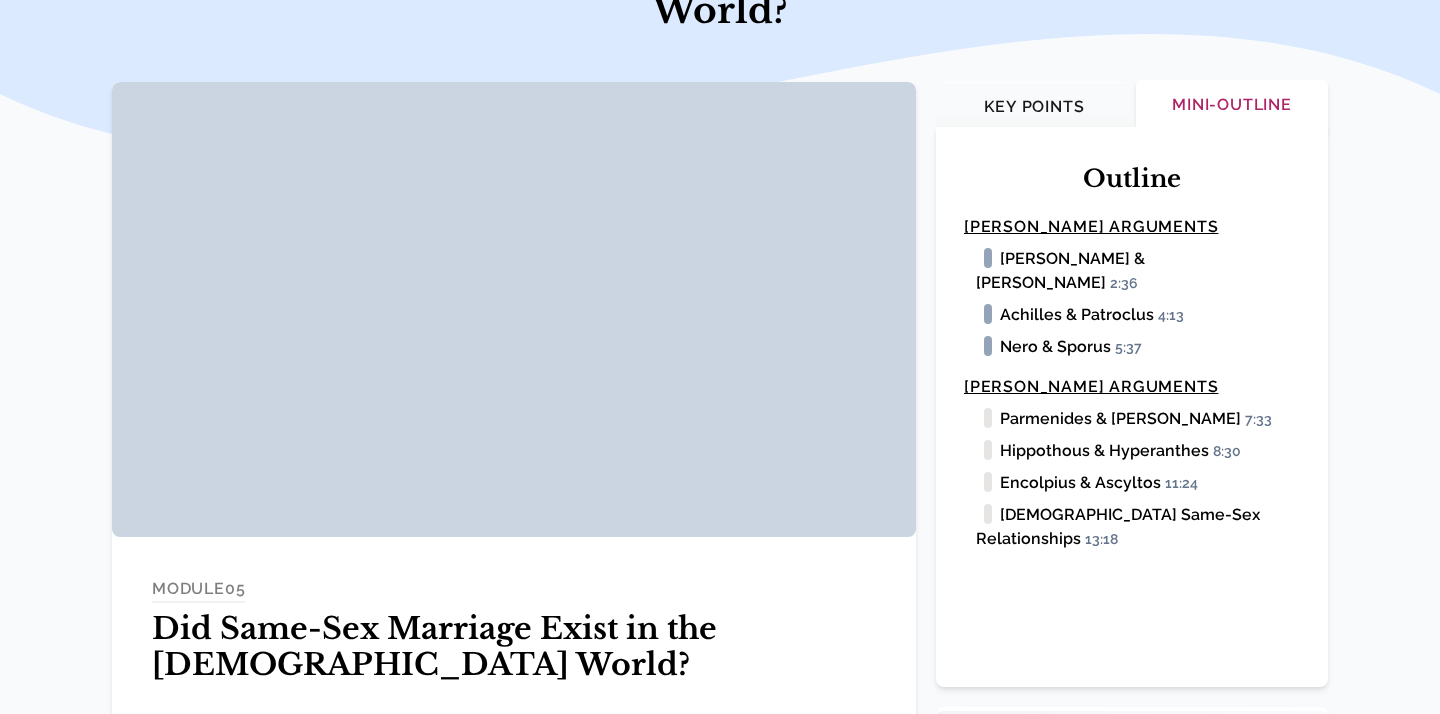 scroll, scrollTop: 329, scrollLeft: 0, axis: vertical 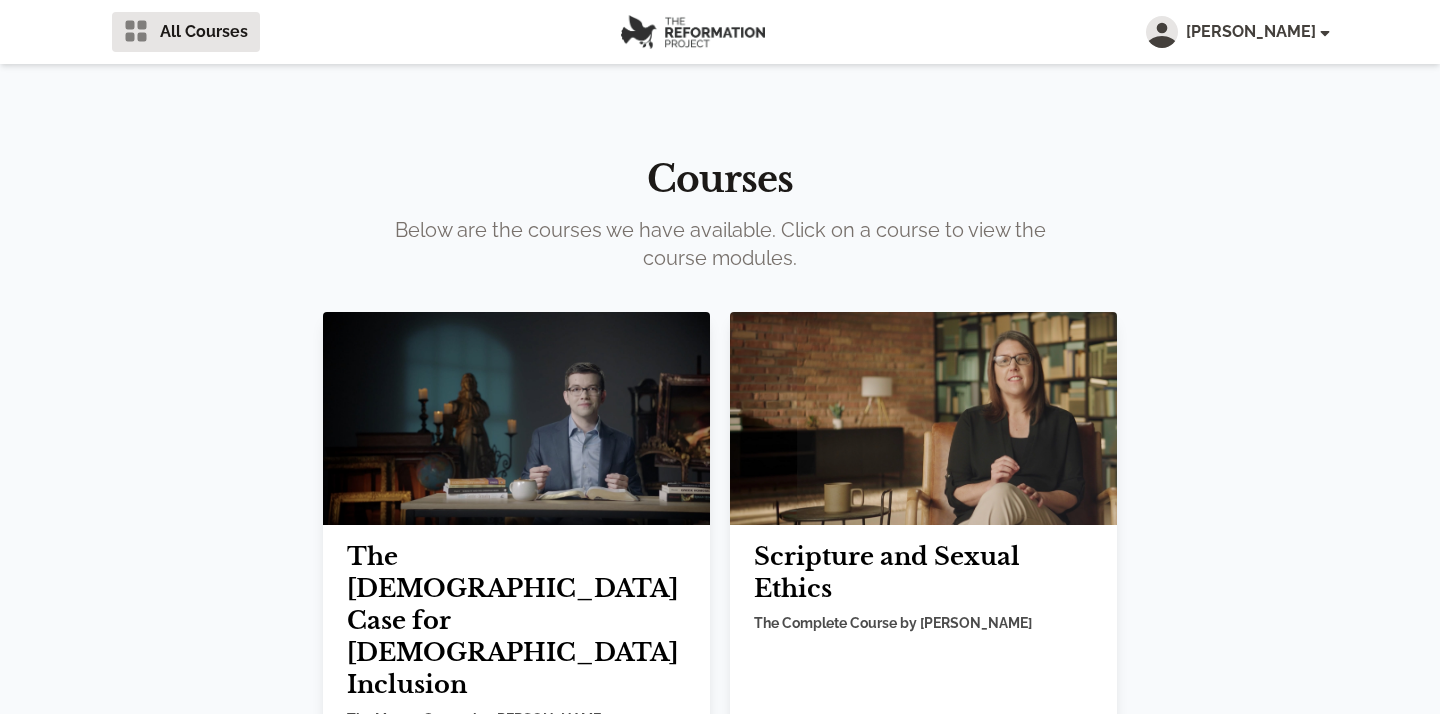 click at bounding box center [516, 418] 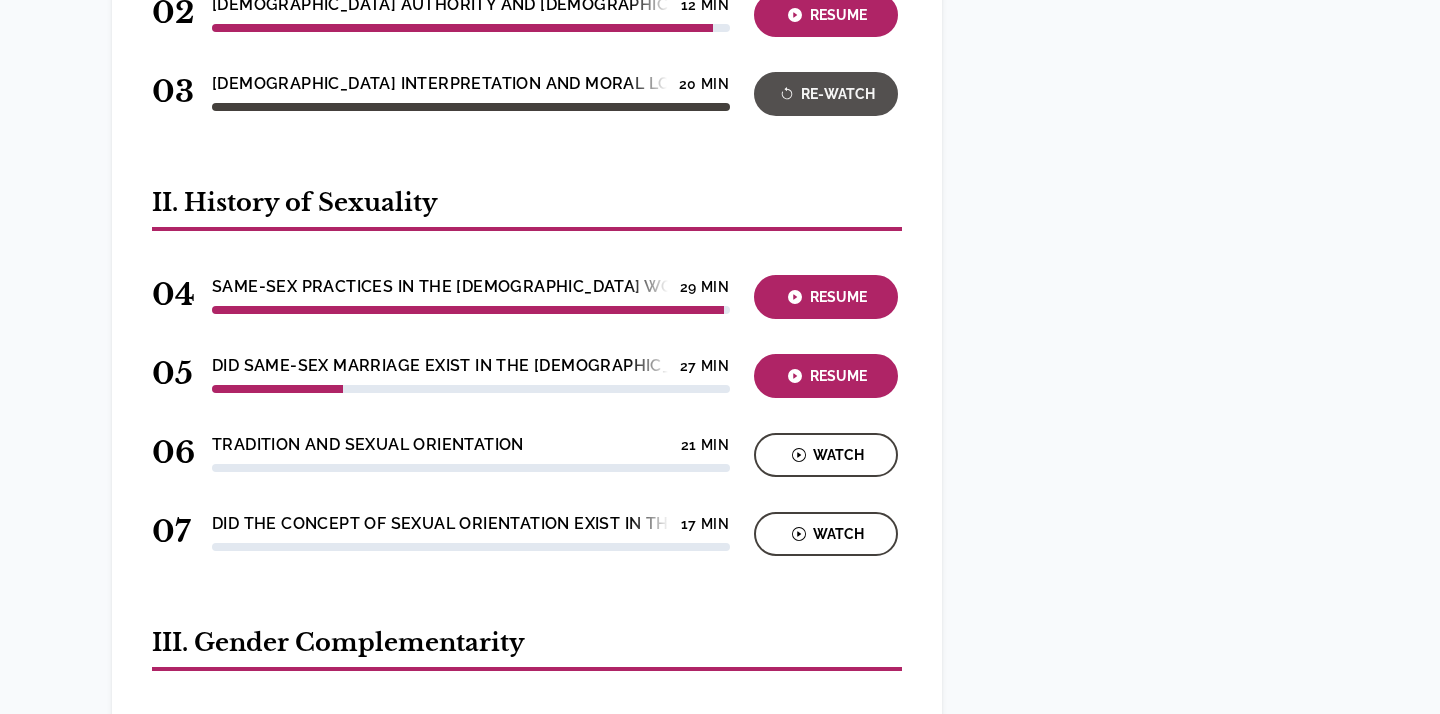 scroll, scrollTop: 902, scrollLeft: 0, axis: vertical 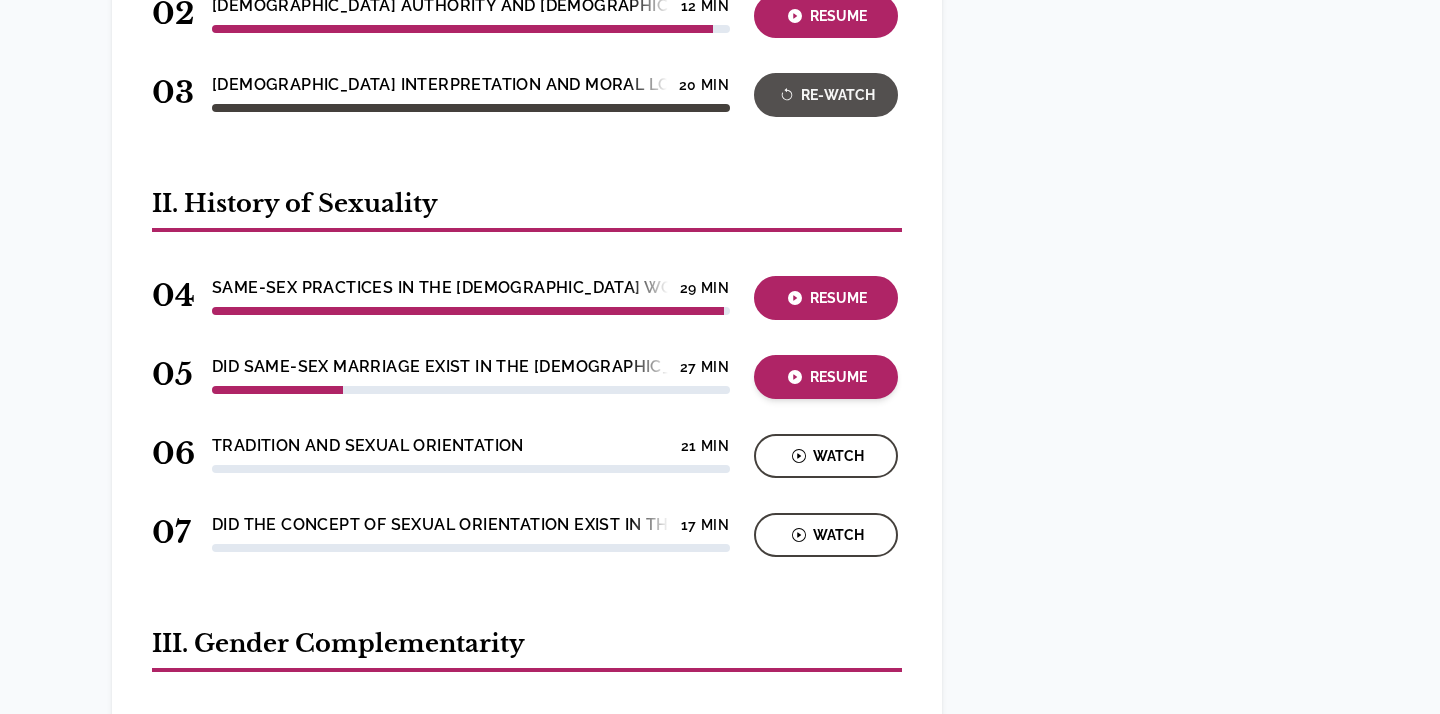click on "Resume" at bounding box center (826, 377) 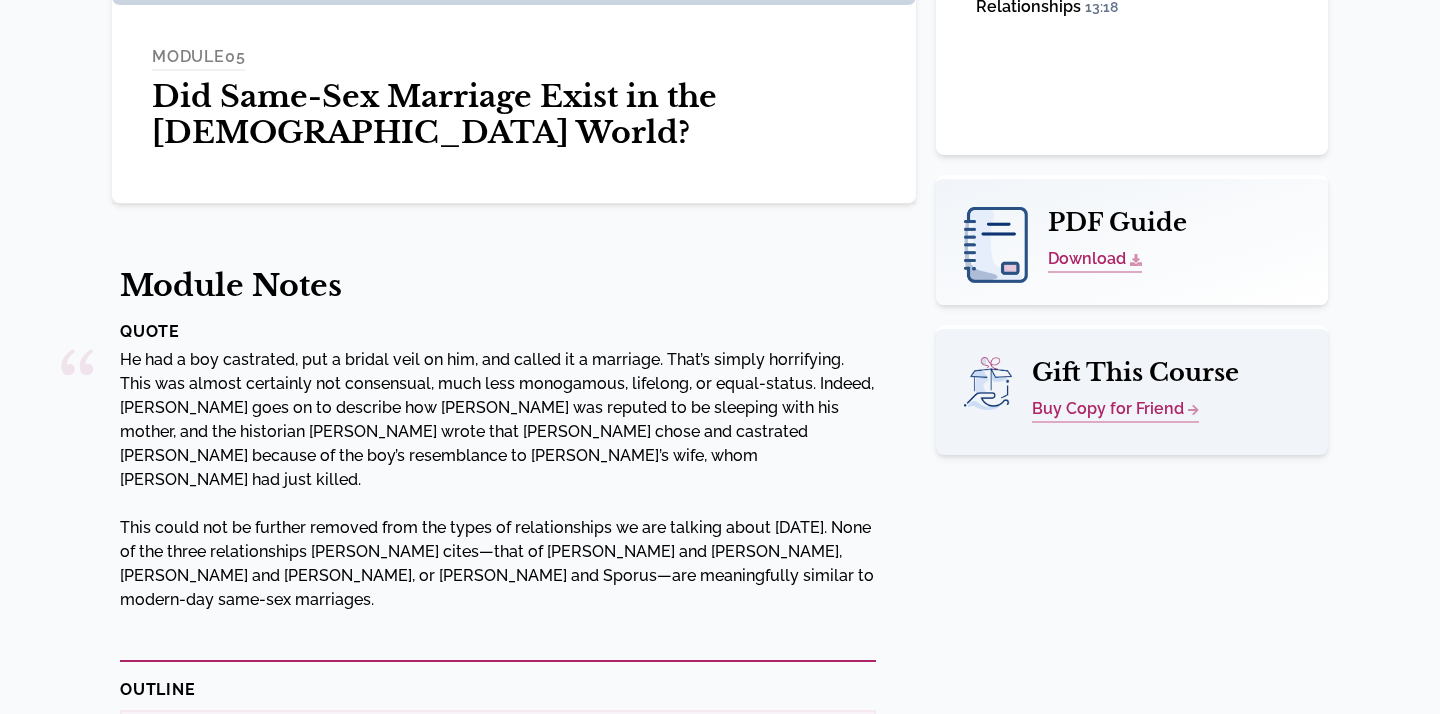 scroll, scrollTop: 0, scrollLeft: 0, axis: both 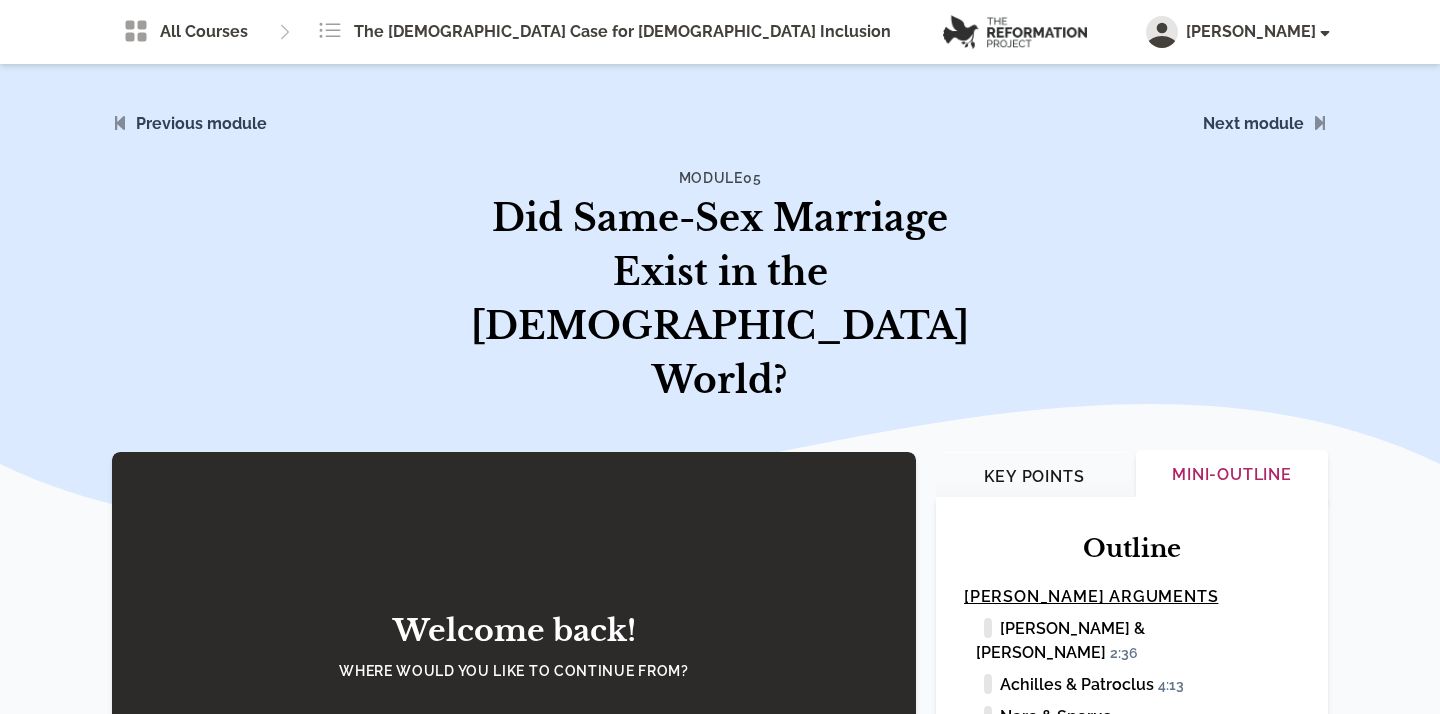 click on "Restart" at bounding box center (407, 746) 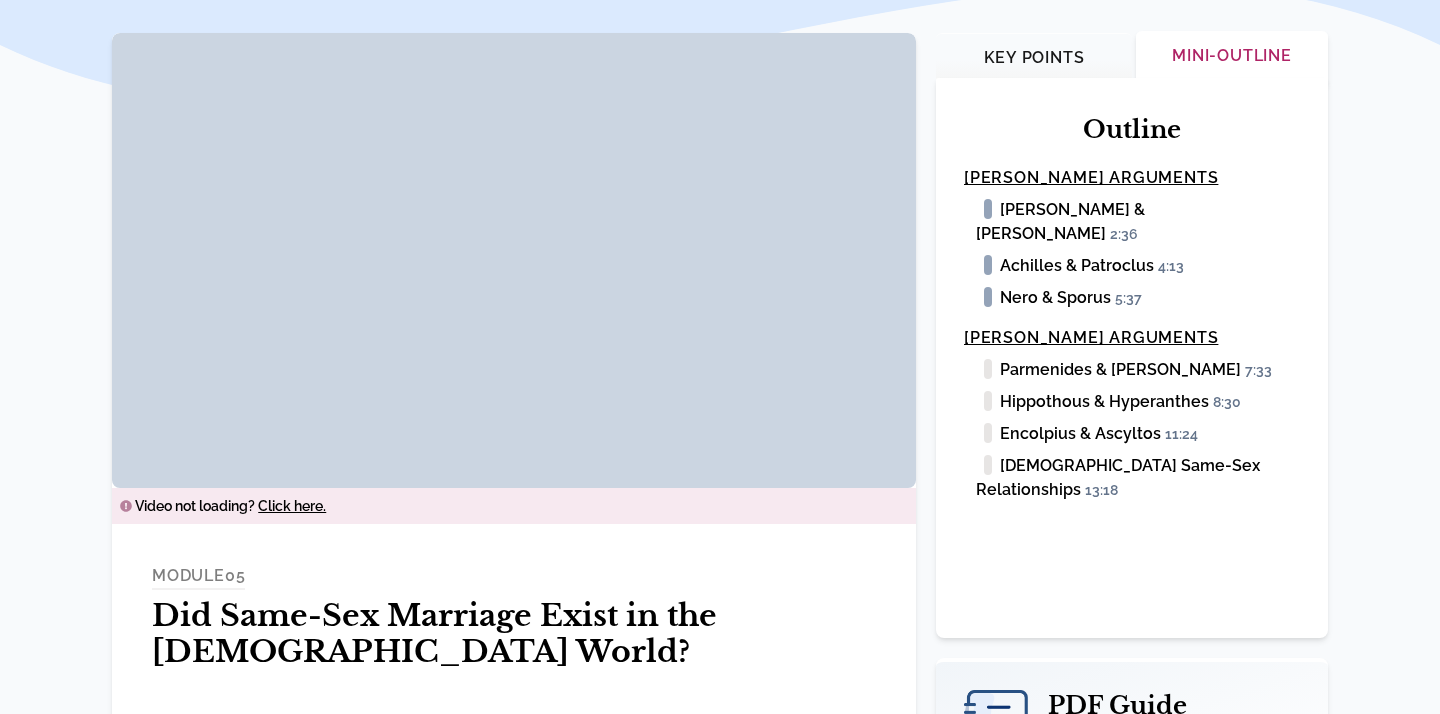 scroll, scrollTop: 252, scrollLeft: 0, axis: vertical 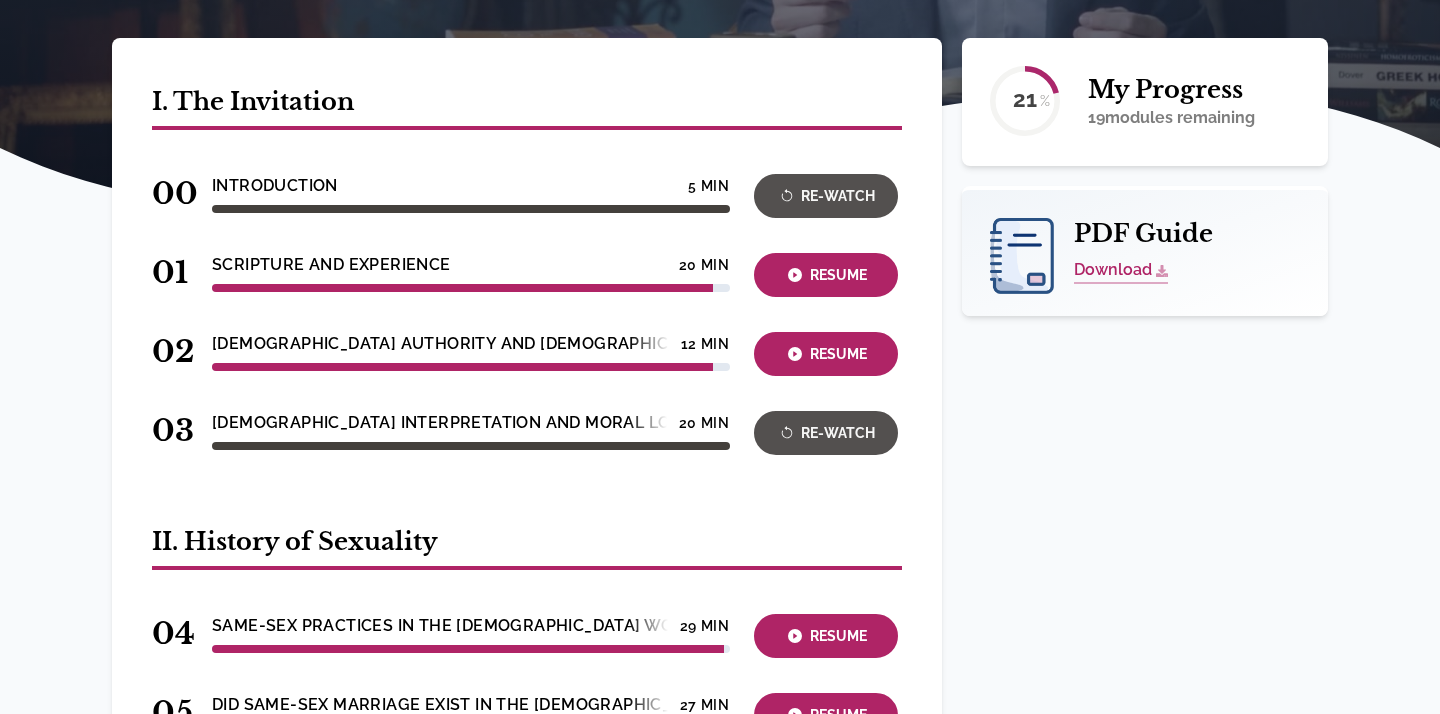 click on "Resume" at bounding box center [826, 715] 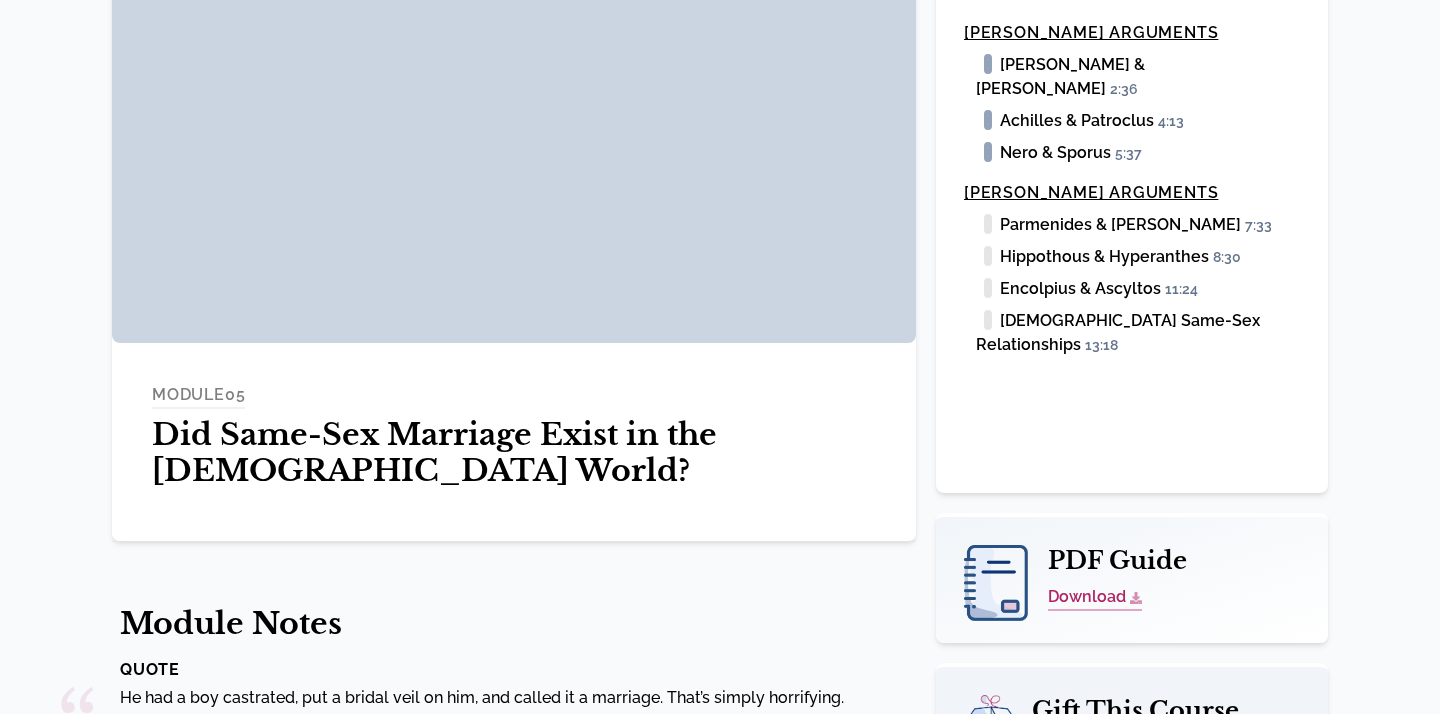 scroll, scrollTop: 0, scrollLeft: 0, axis: both 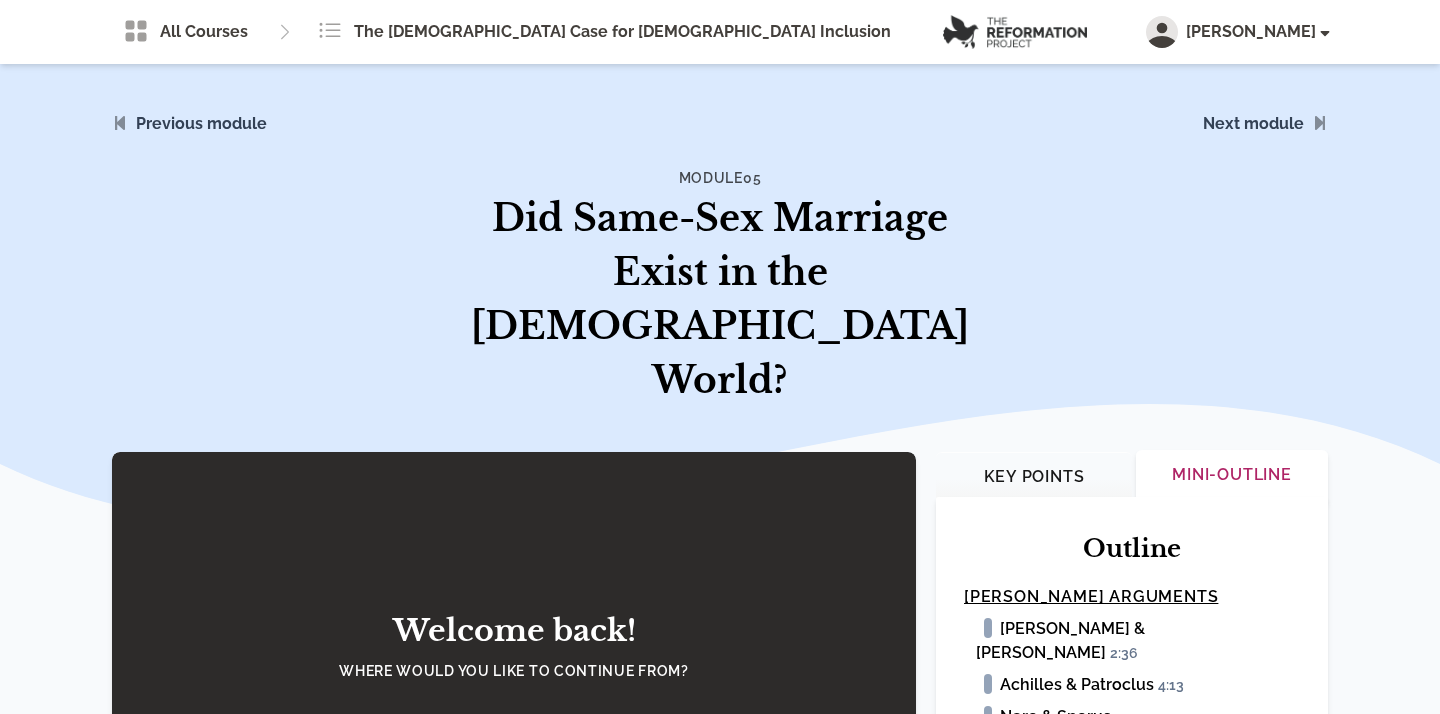 click on "Resume" at bounding box center [613, 745] 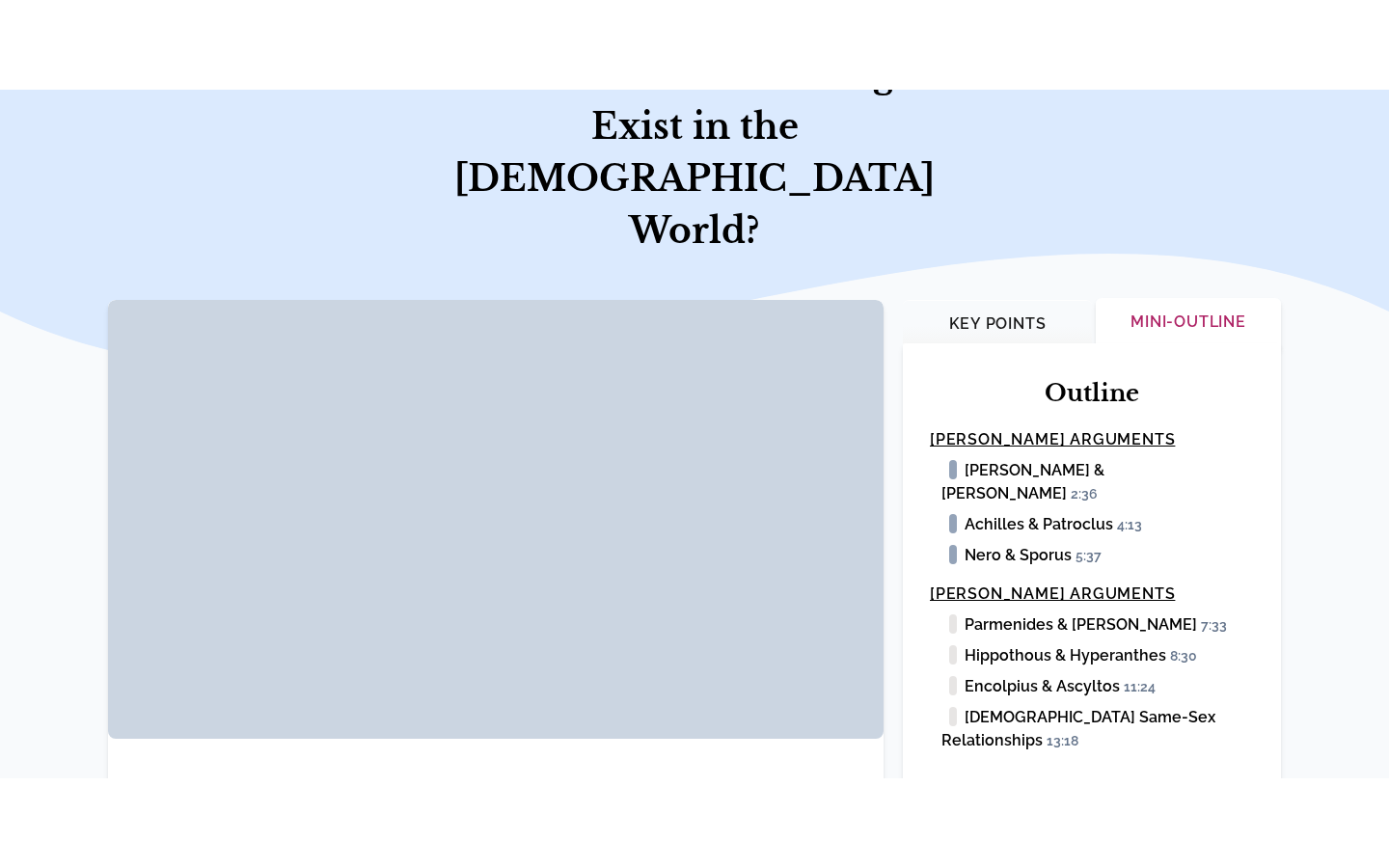 scroll, scrollTop: 225, scrollLeft: 0, axis: vertical 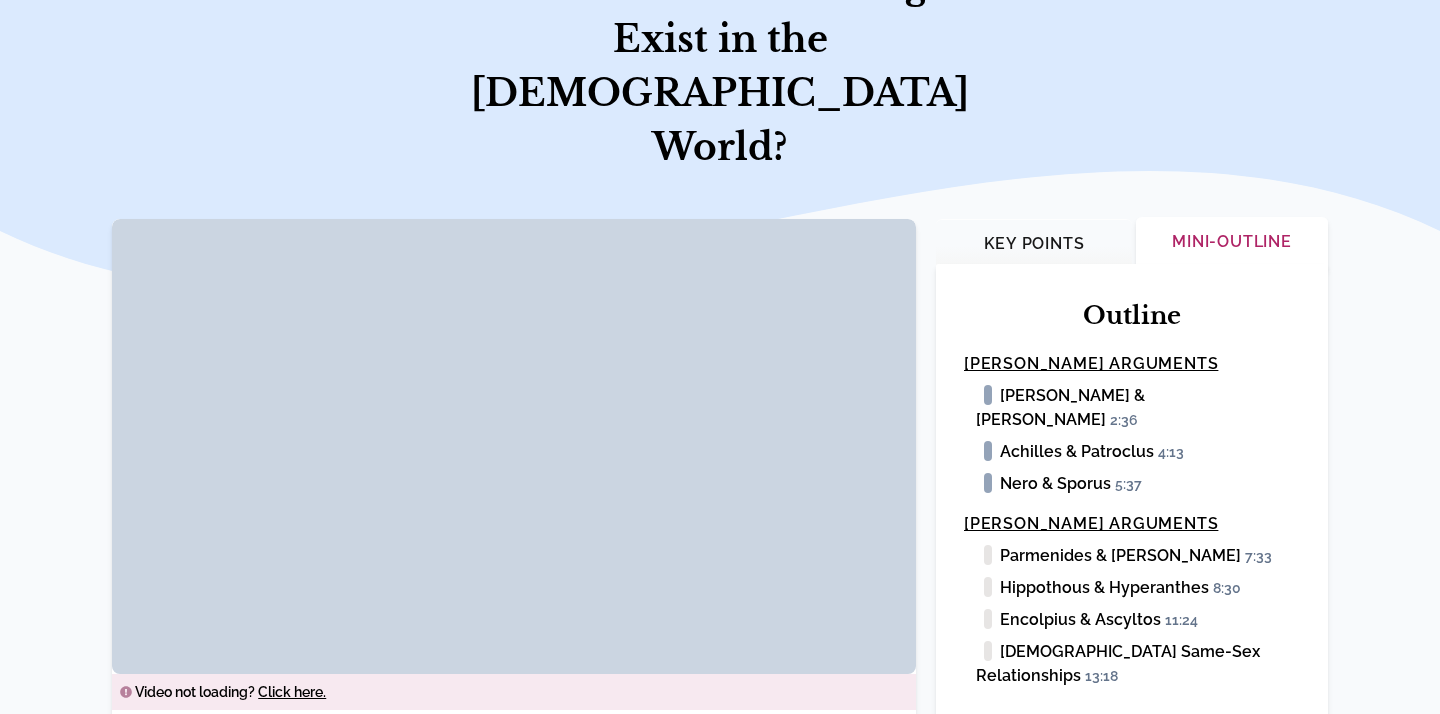 click on "Click here." at bounding box center (292, 692) 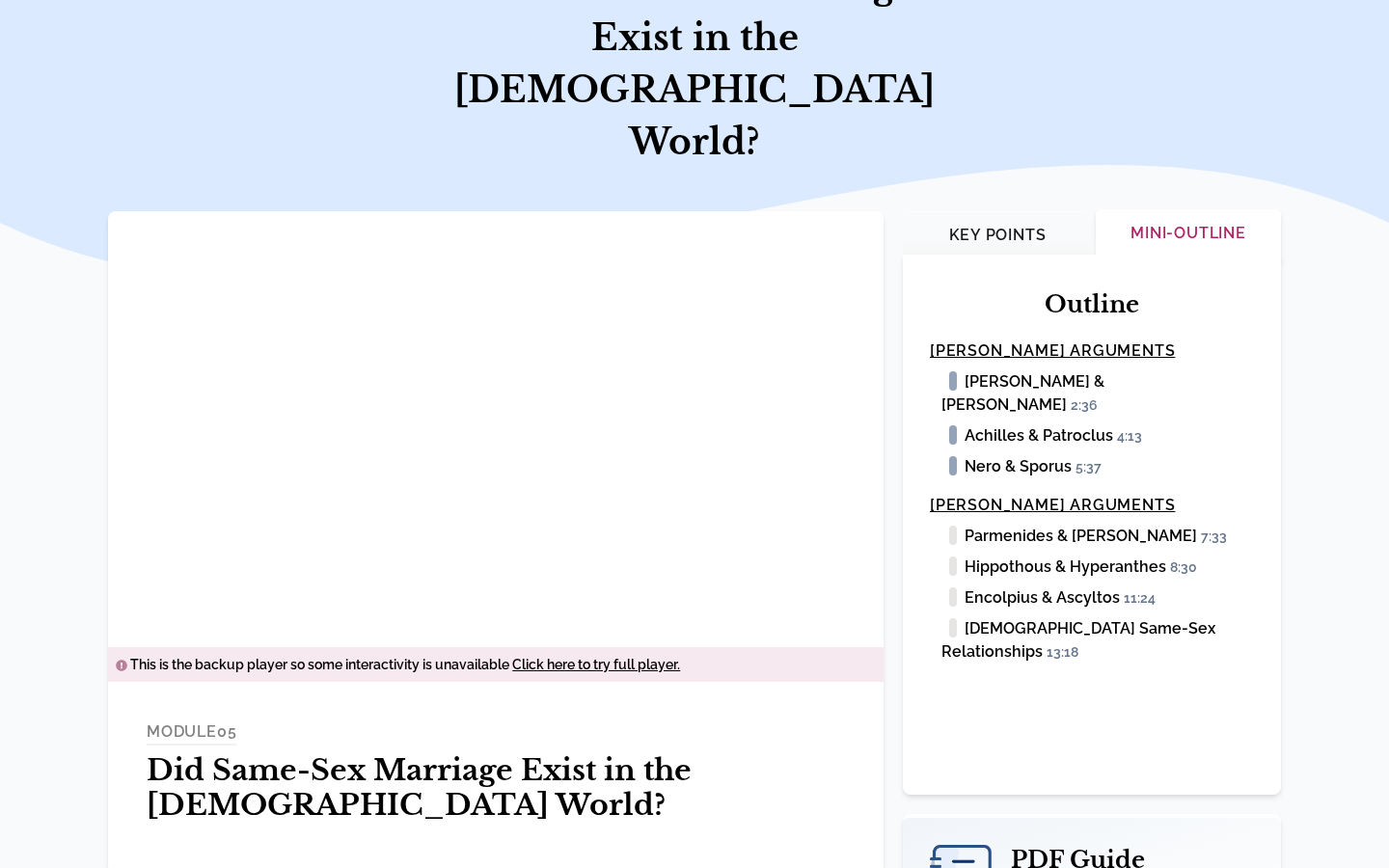 scroll, scrollTop: 225, scrollLeft: 0, axis: vertical 